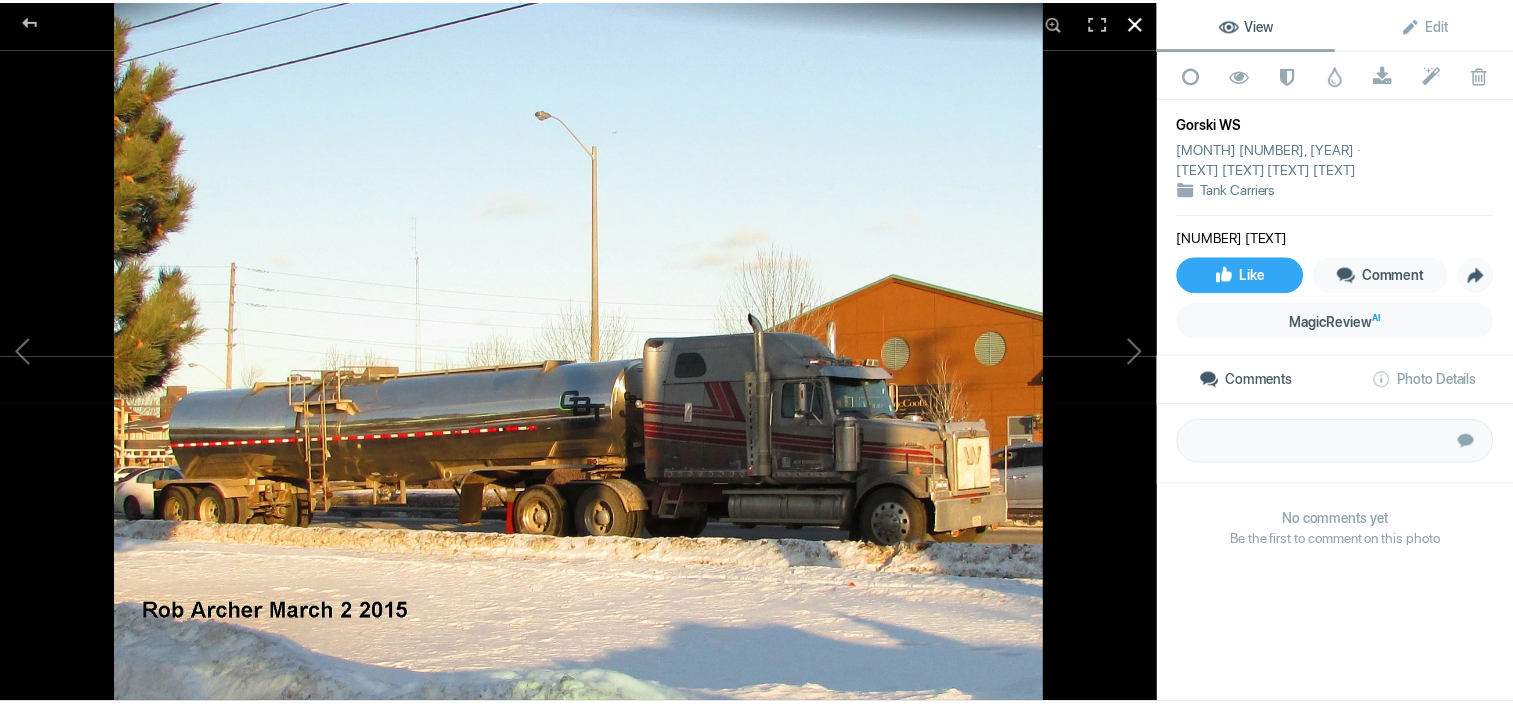 scroll, scrollTop: 0, scrollLeft: 0, axis: both 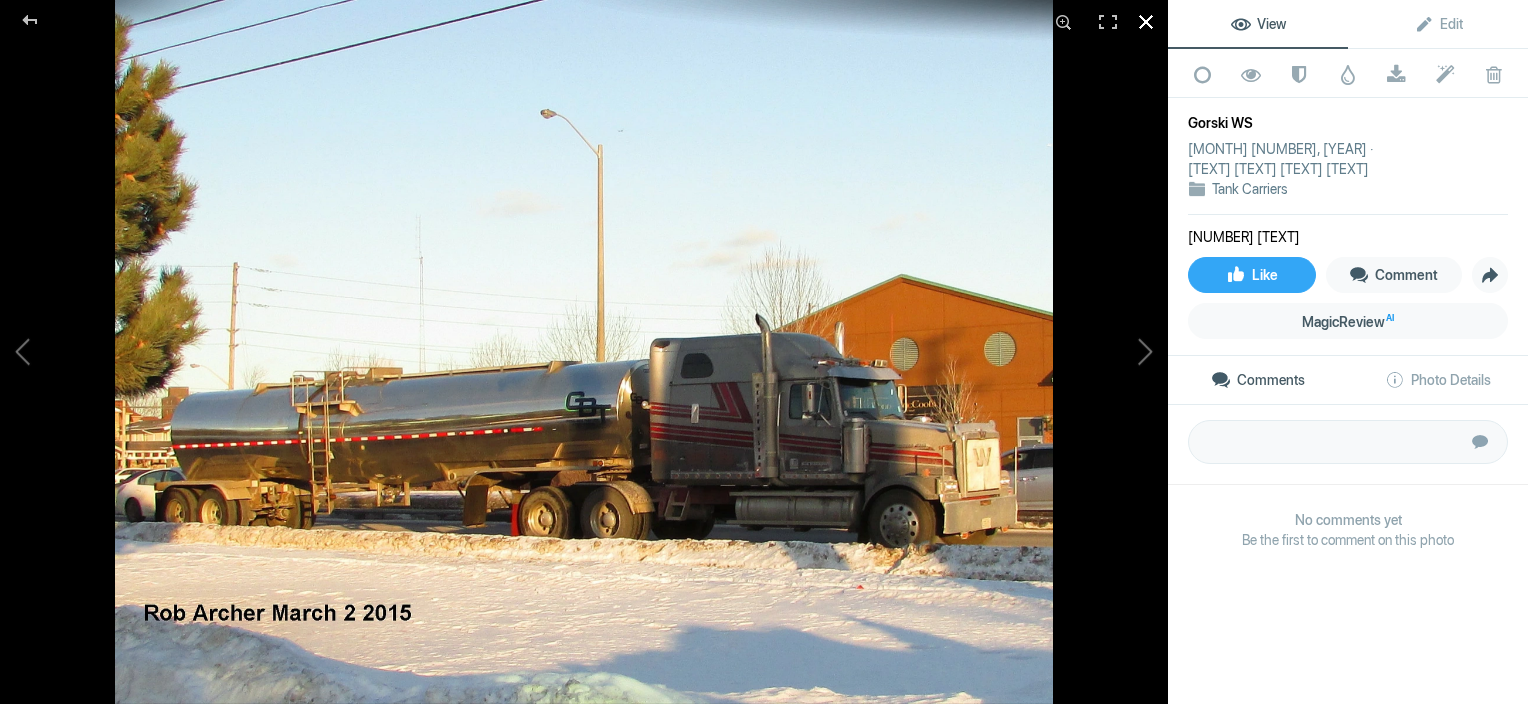 click 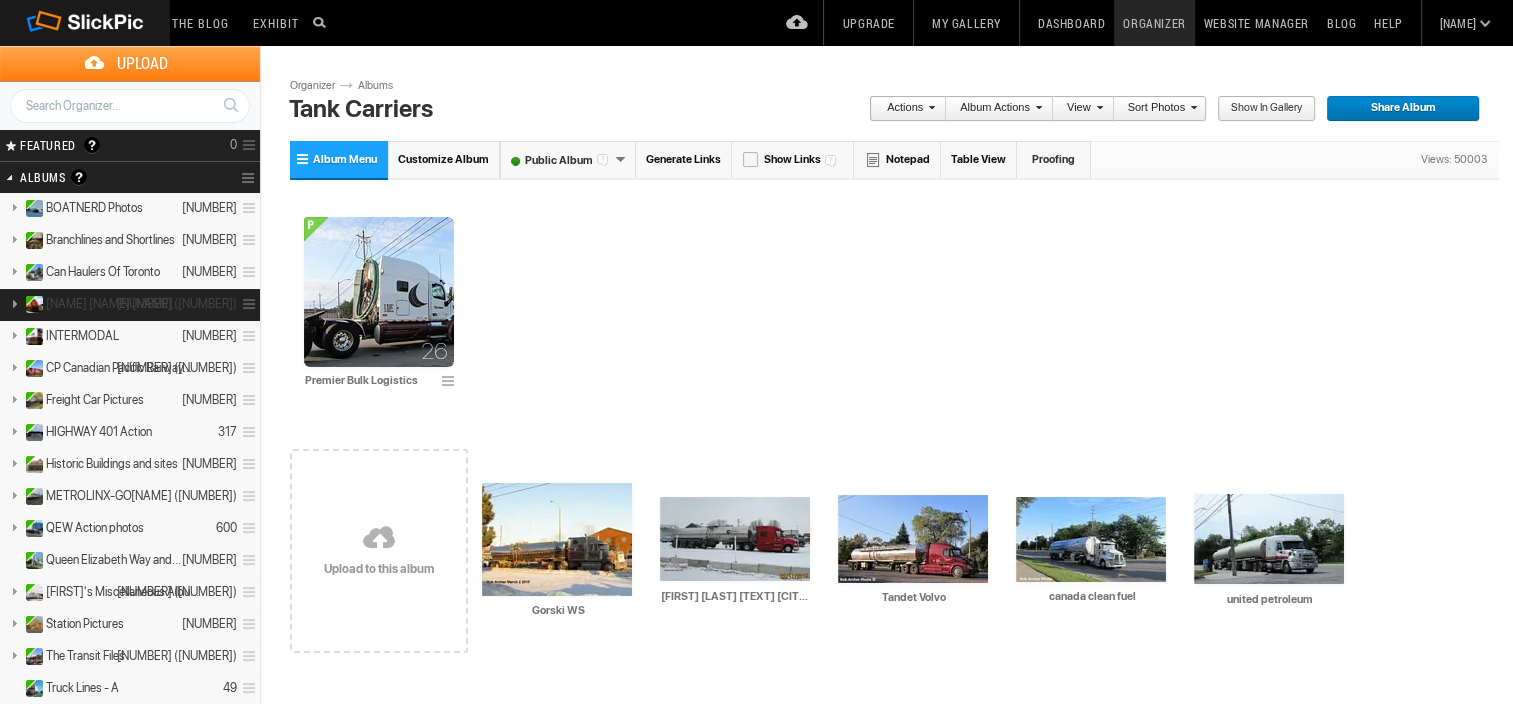 click on "CNR Canadian National Railway..." at bounding box center (114, 304) 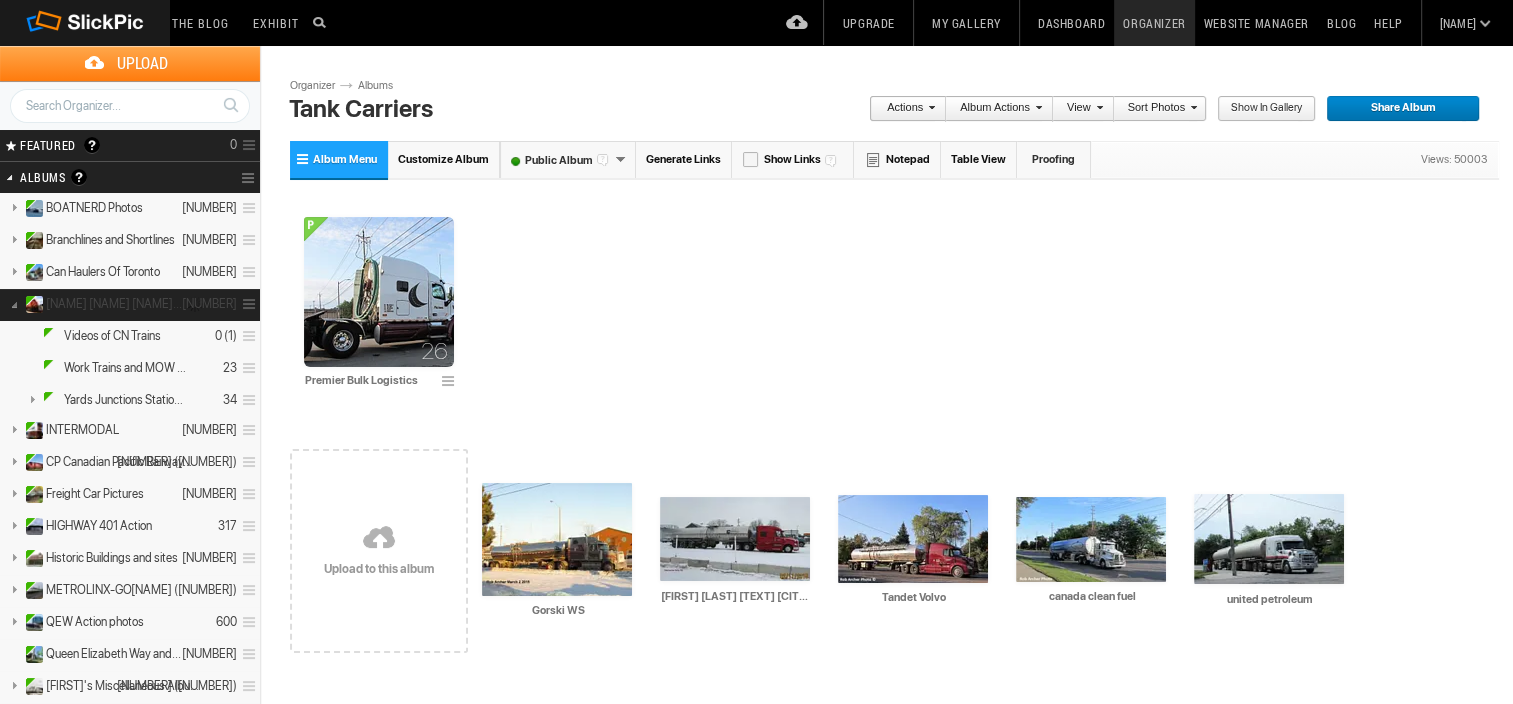click on "CNR  Canadian National Railway..." at bounding box center (114, 304) 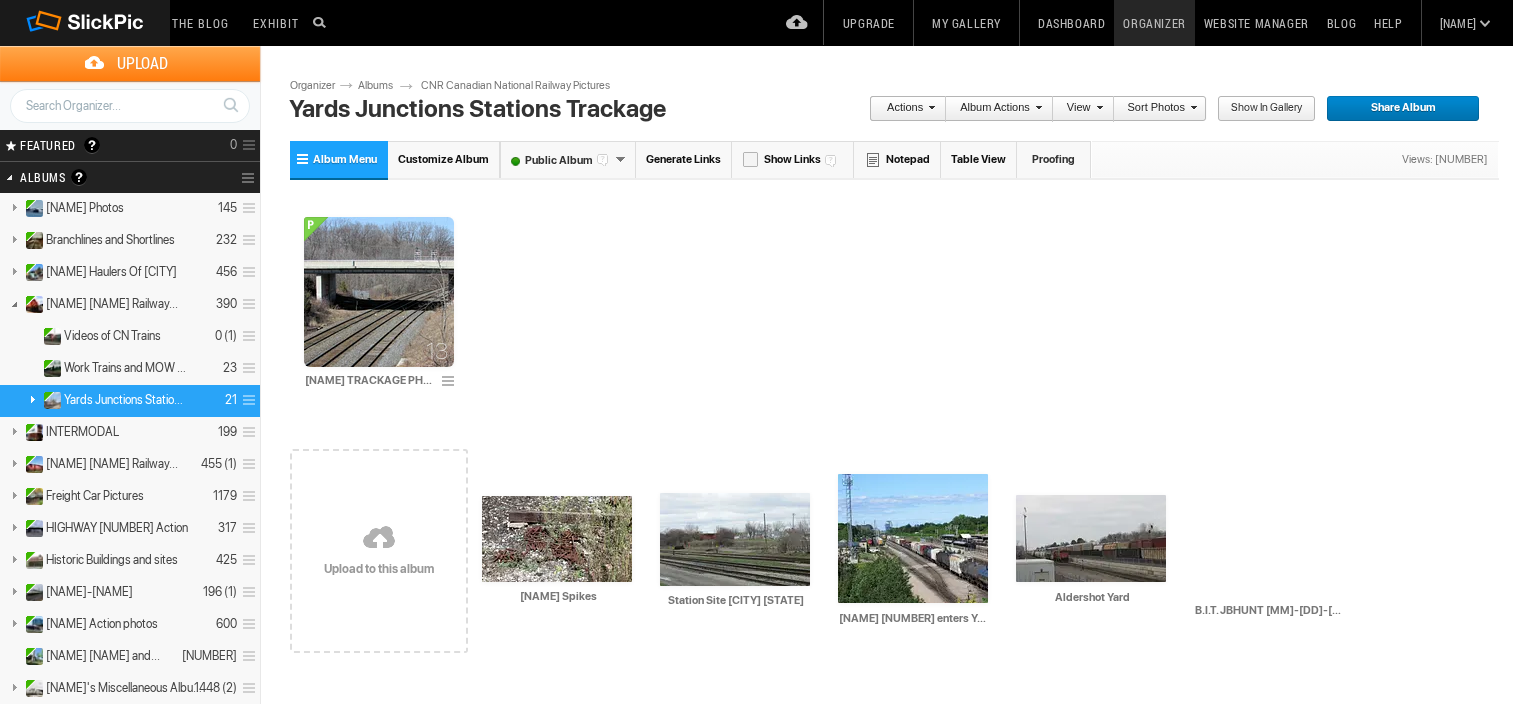 scroll, scrollTop: 0, scrollLeft: 0, axis: both 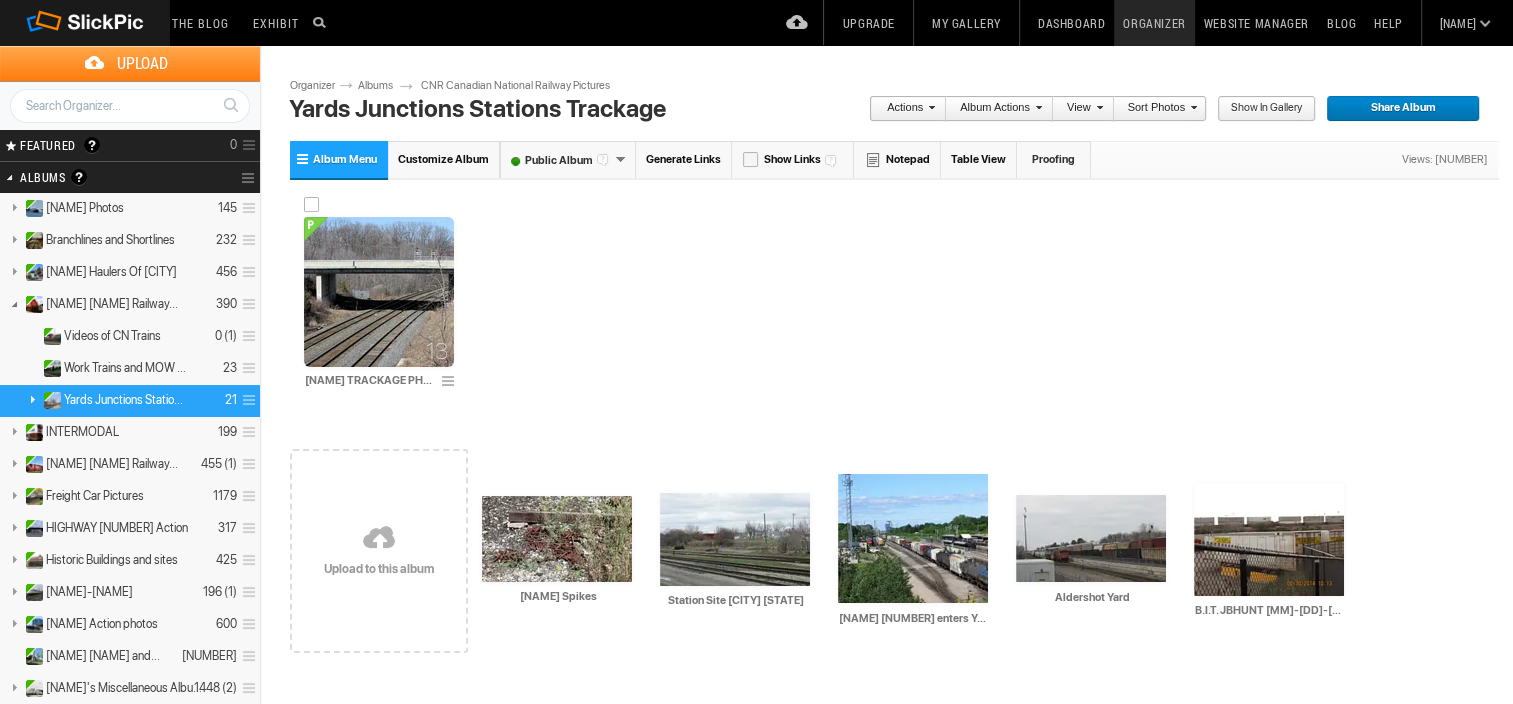 click at bounding box center (379, 292) 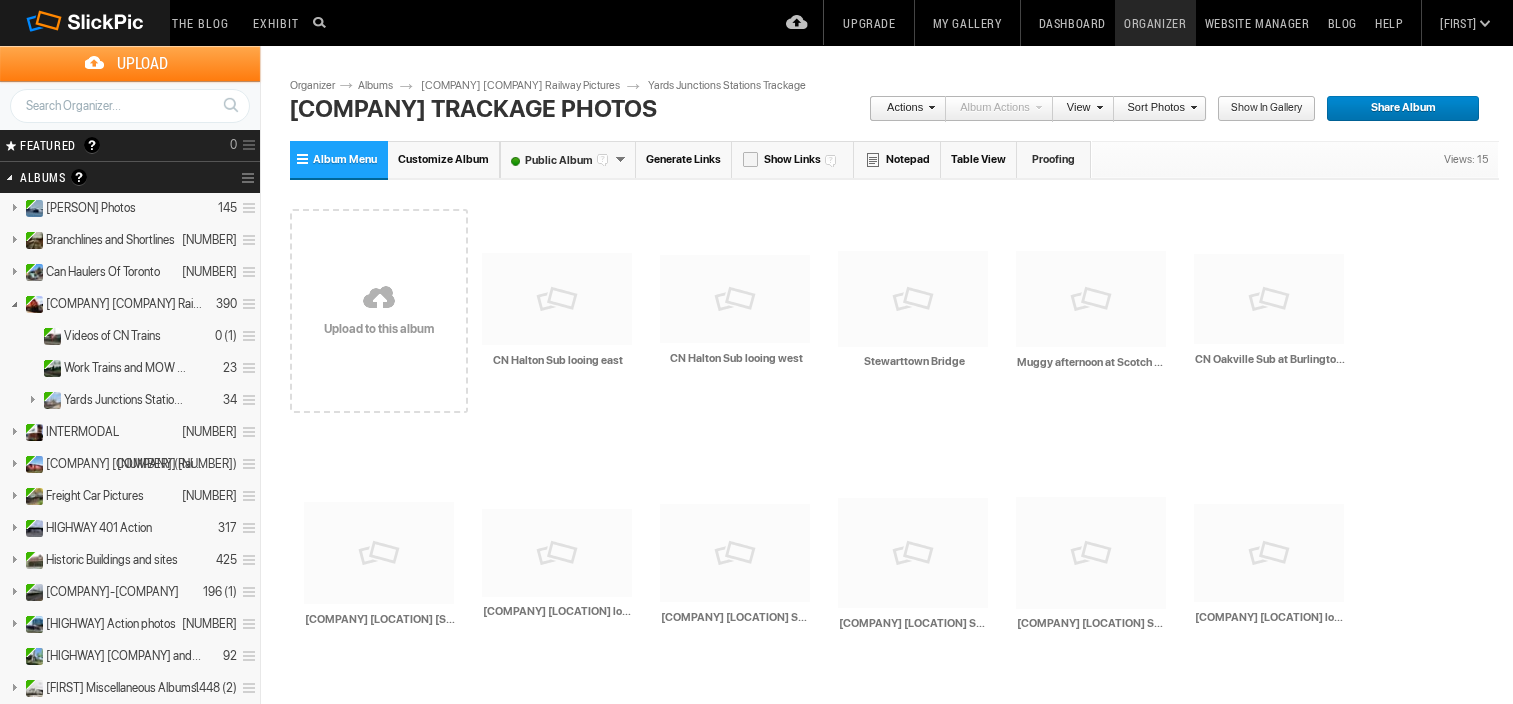 scroll, scrollTop: 0, scrollLeft: 0, axis: both 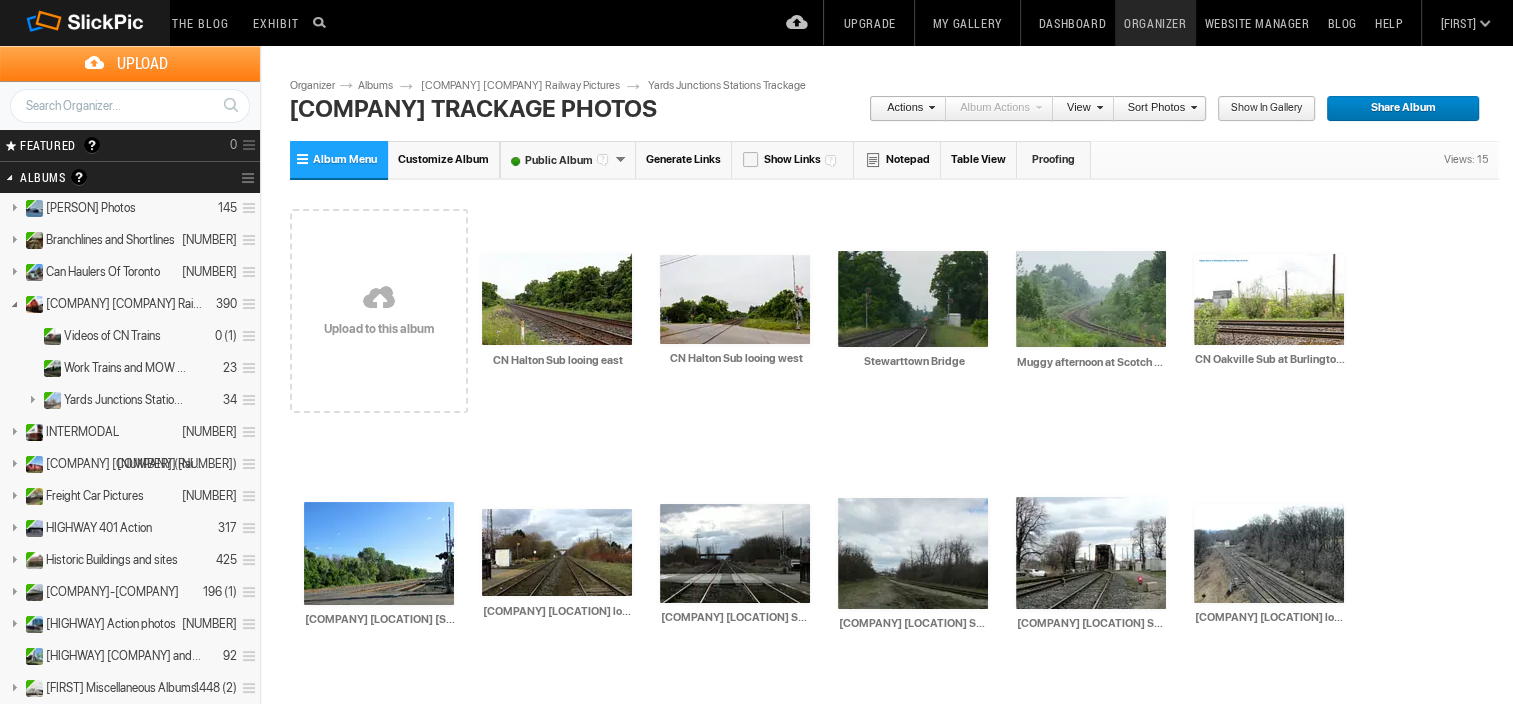 click at bounding box center [379, 299] 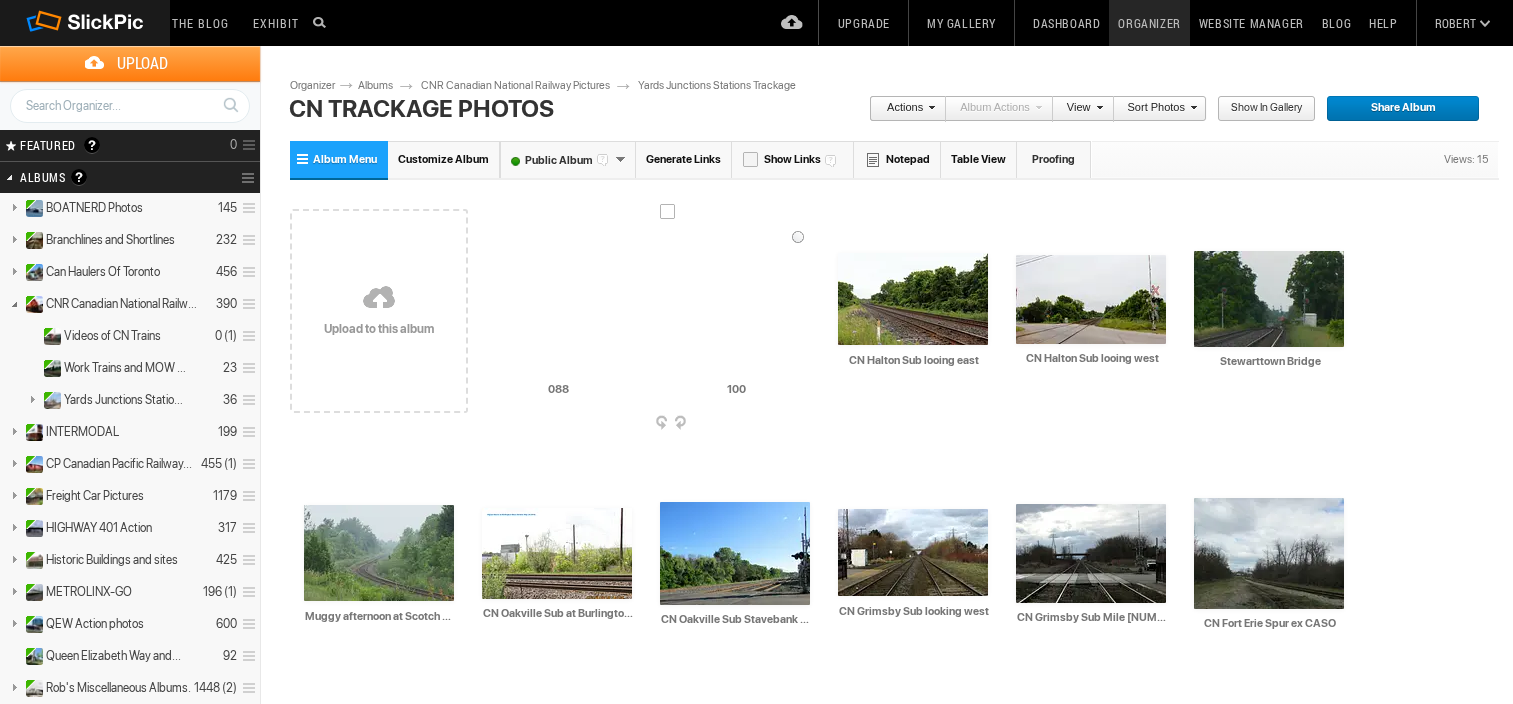 scroll, scrollTop: 0, scrollLeft: 0, axis: both 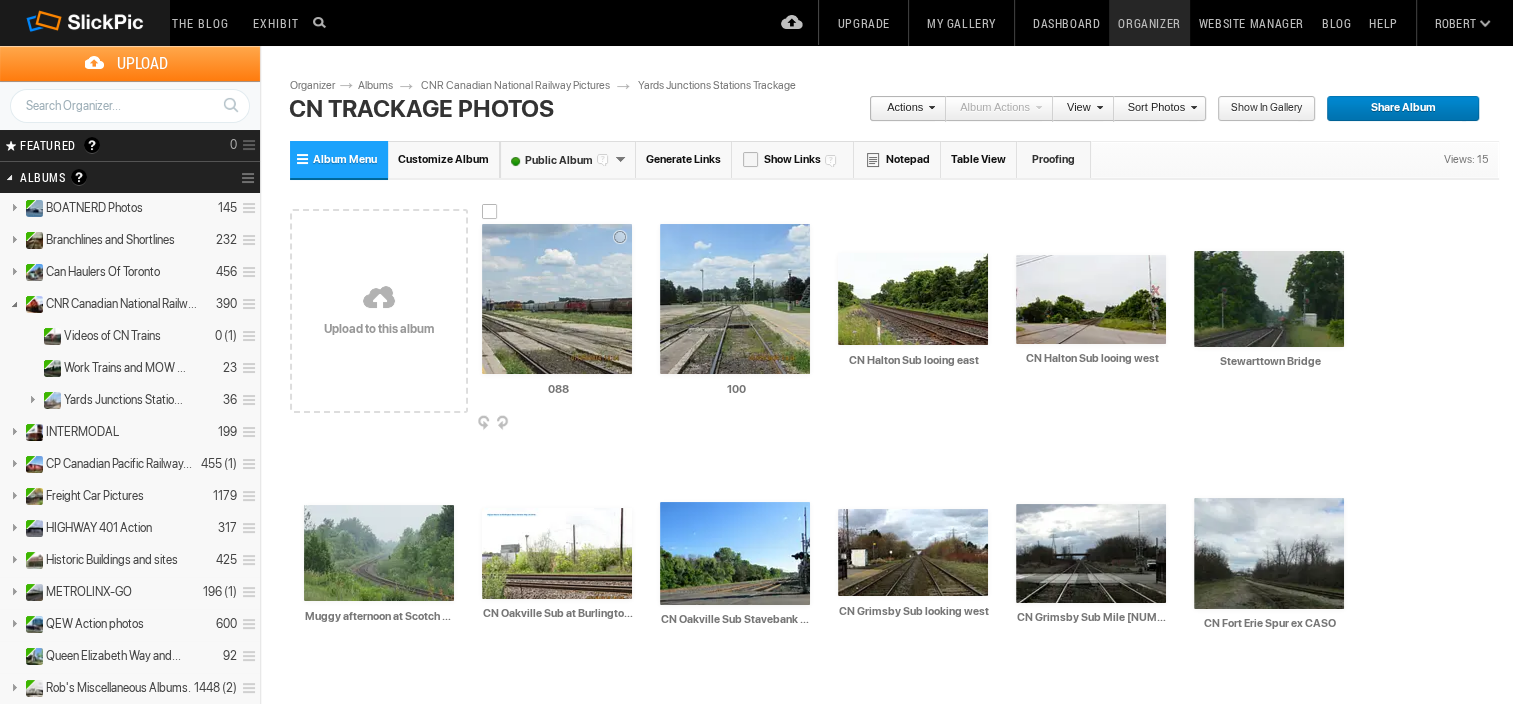 click at bounding box center (557, 299) 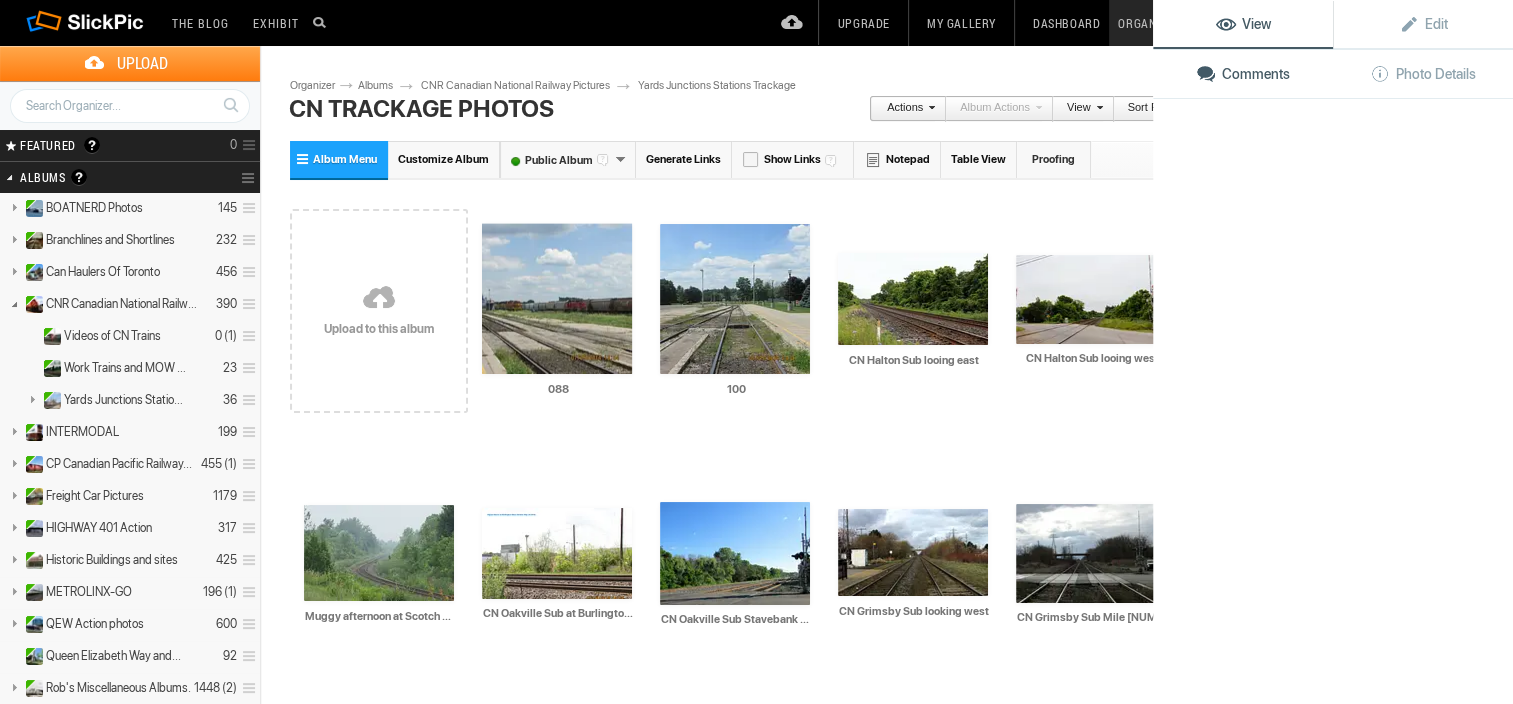 click 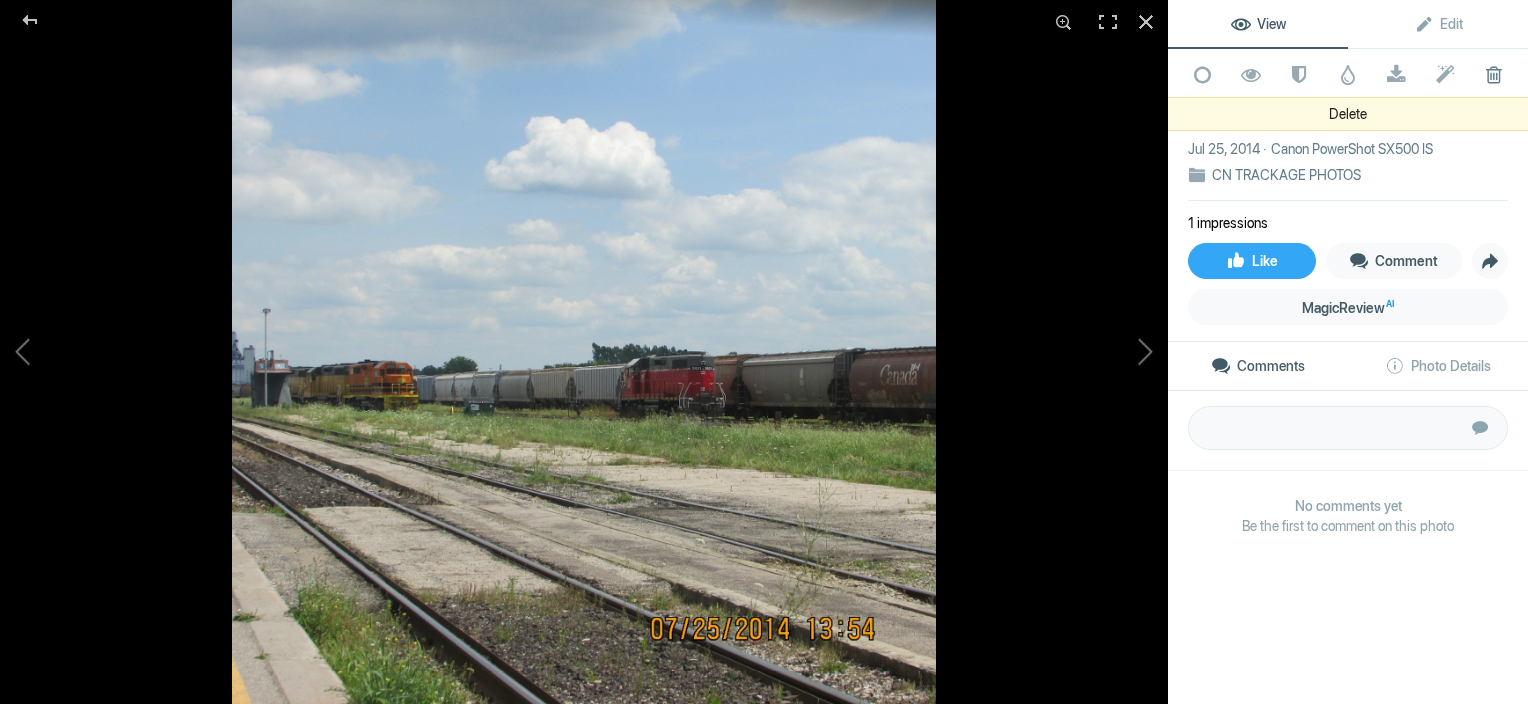 click 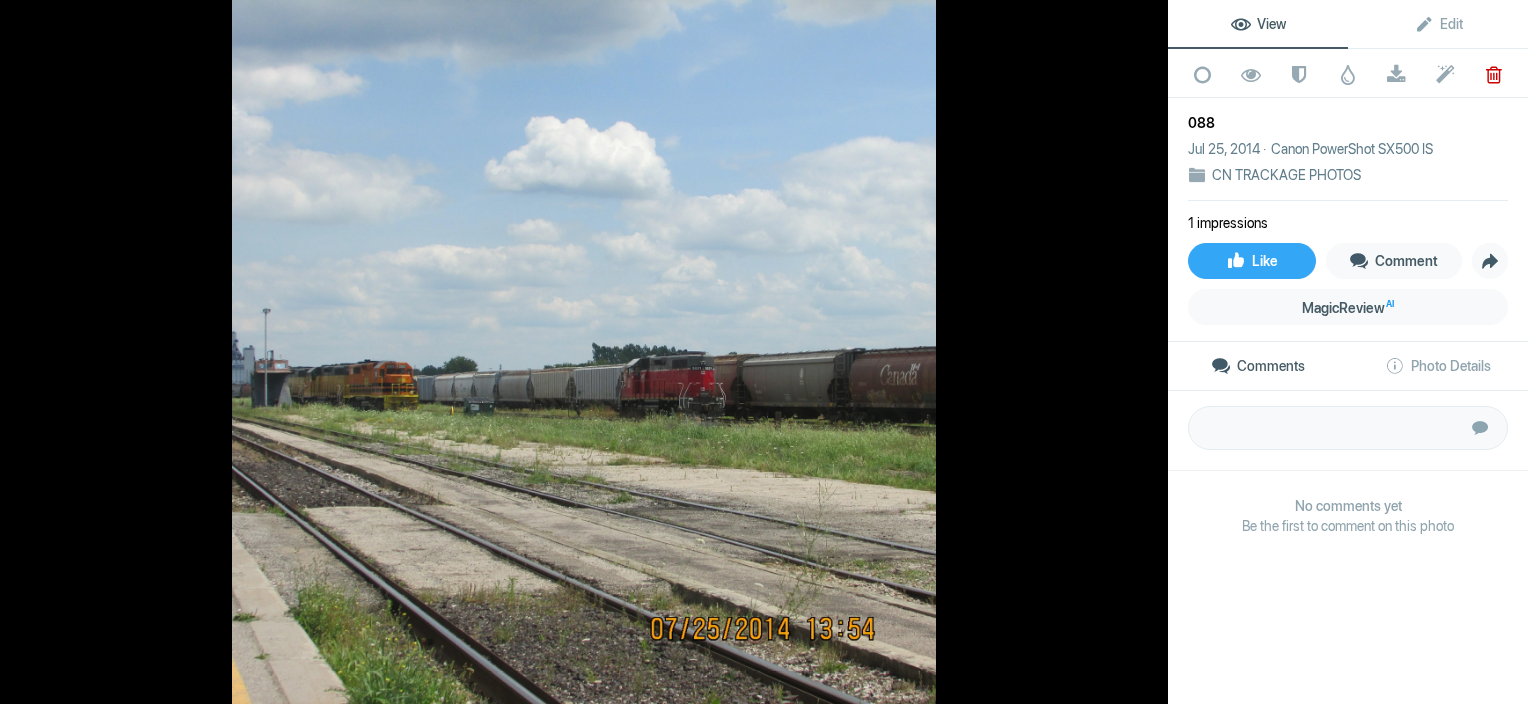 click 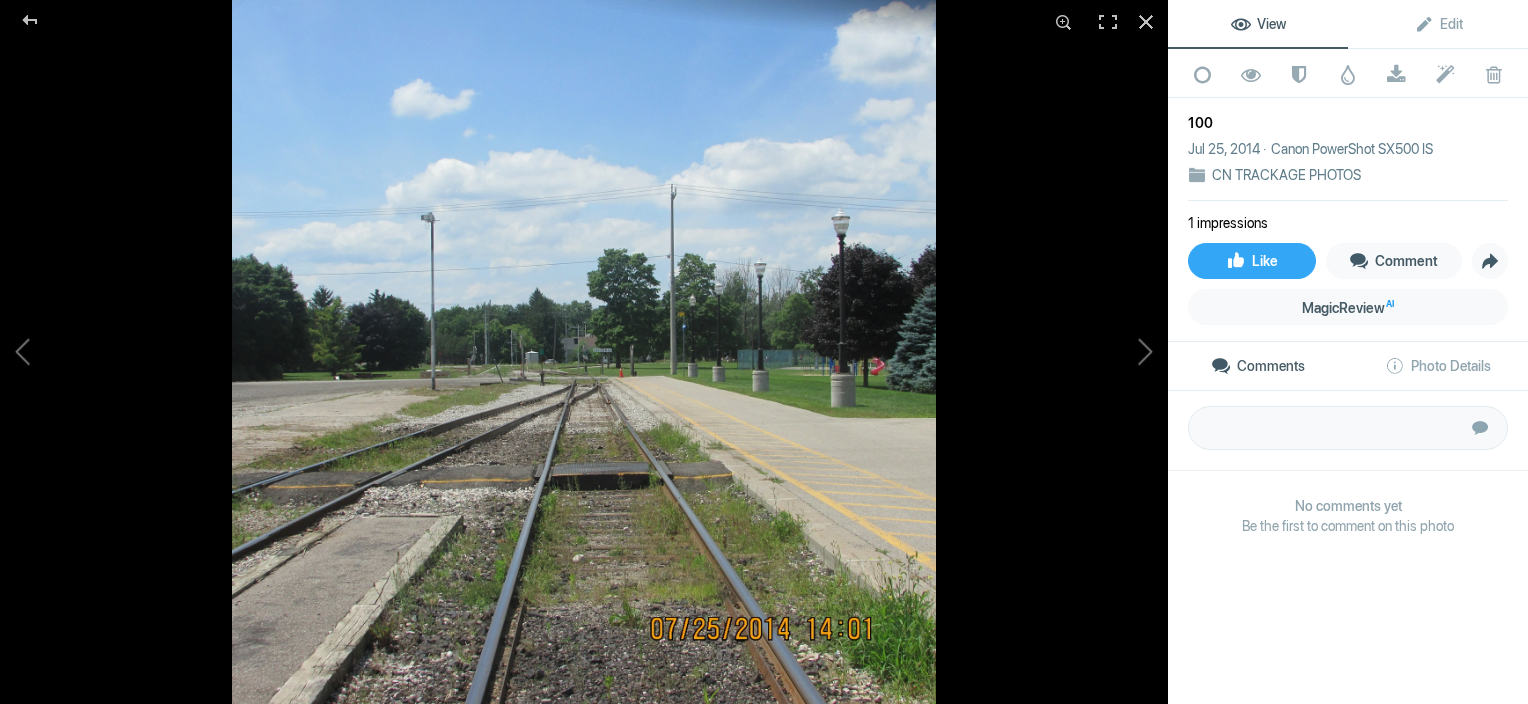 click on "100" 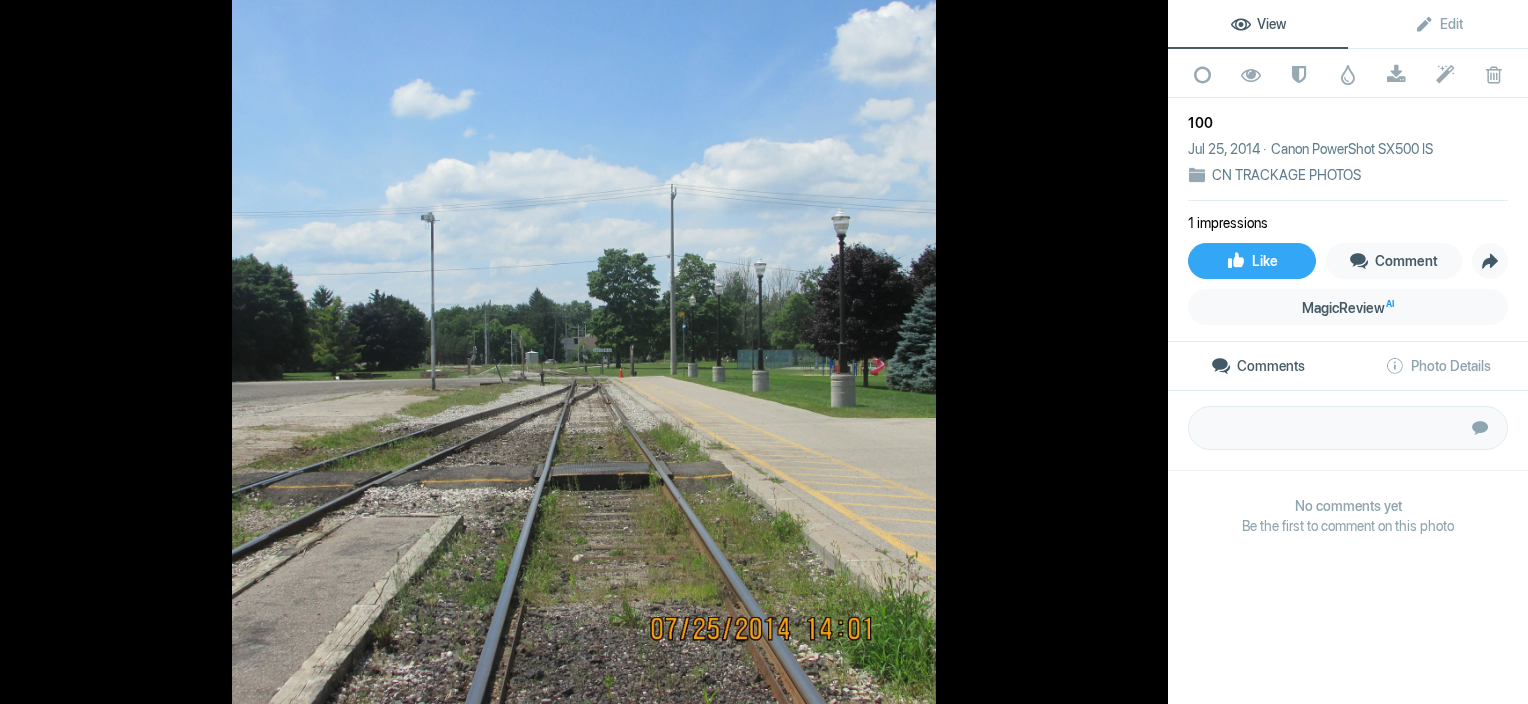 drag, startPoint x: 1185, startPoint y: 118, endPoint x: 1496, endPoint y: 154, distance: 313.07666 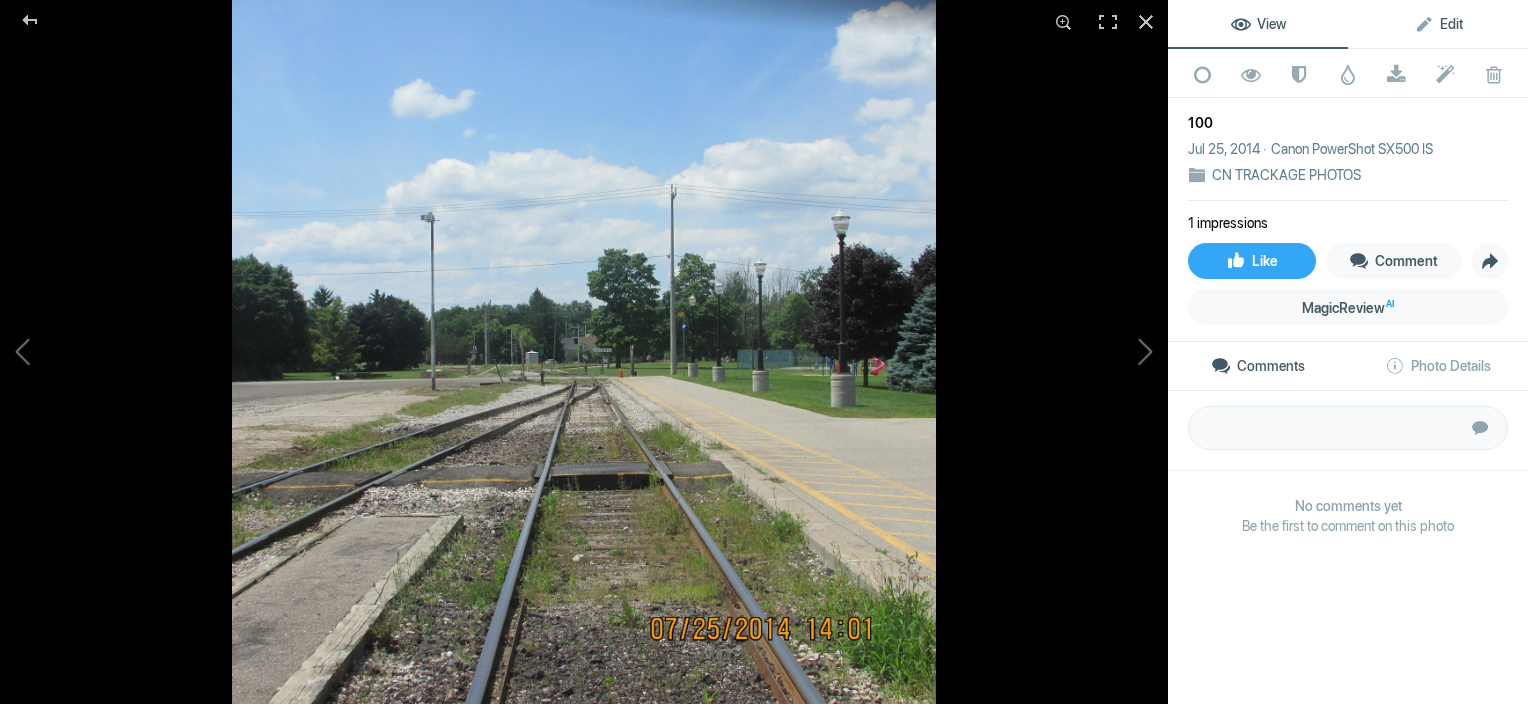 click on "Edit" 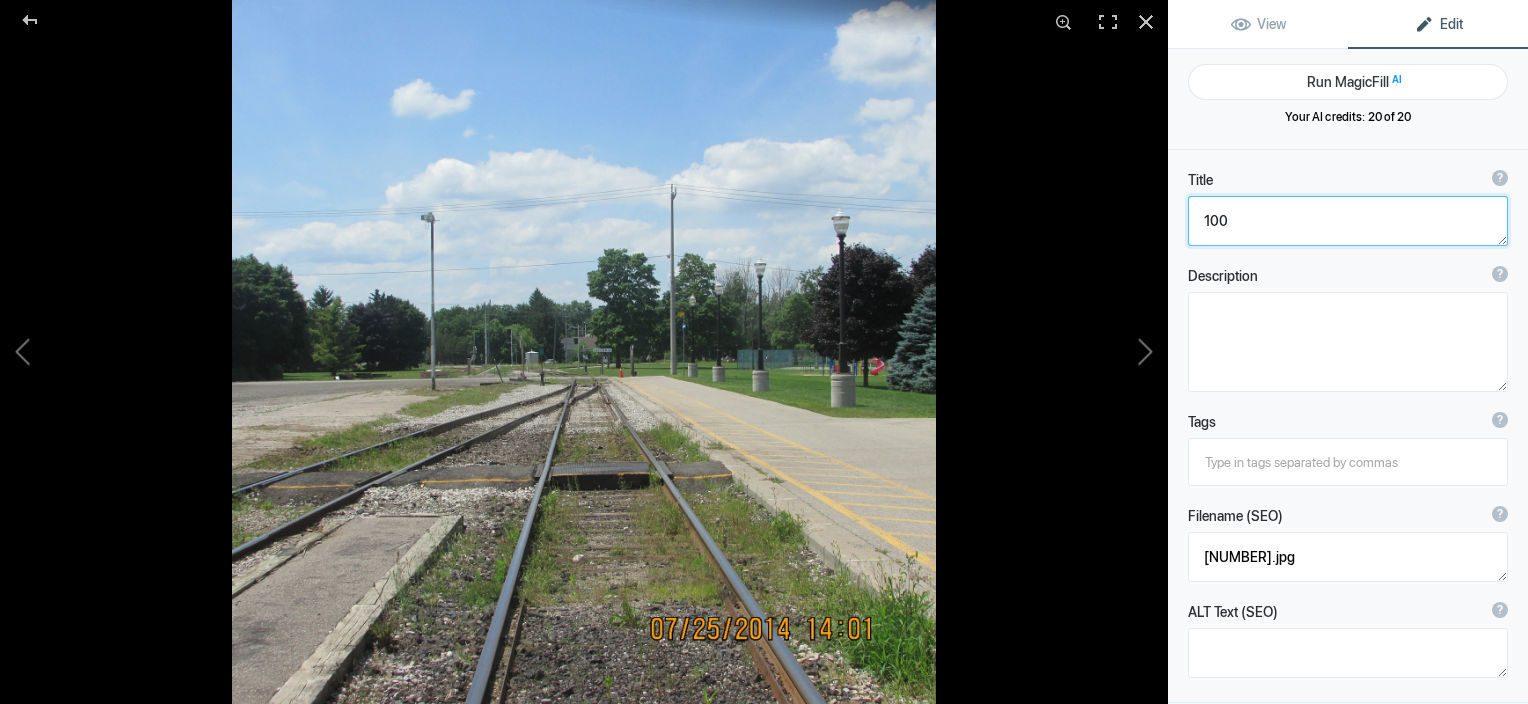 drag, startPoint x: 1334, startPoint y: 219, endPoint x: 1209, endPoint y: 241, distance: 126.921234 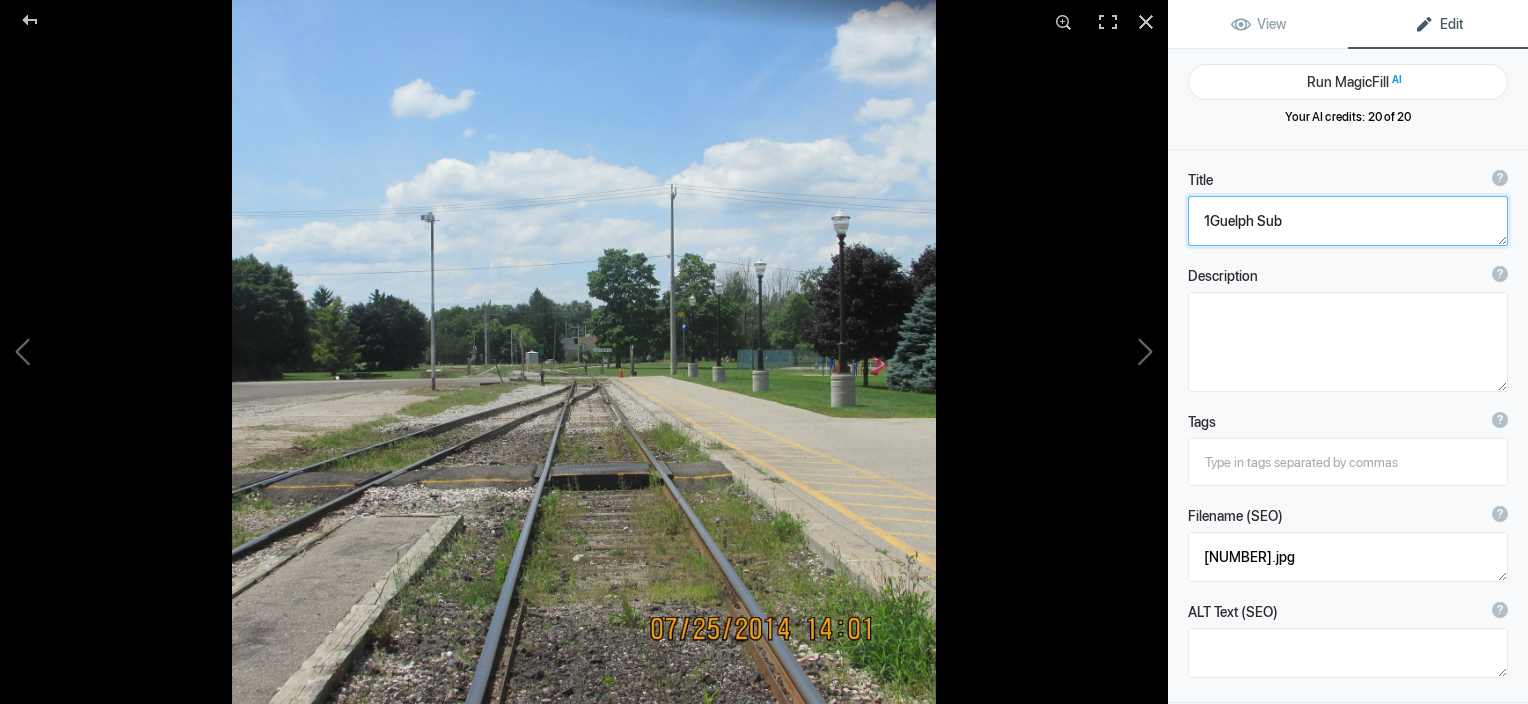 click 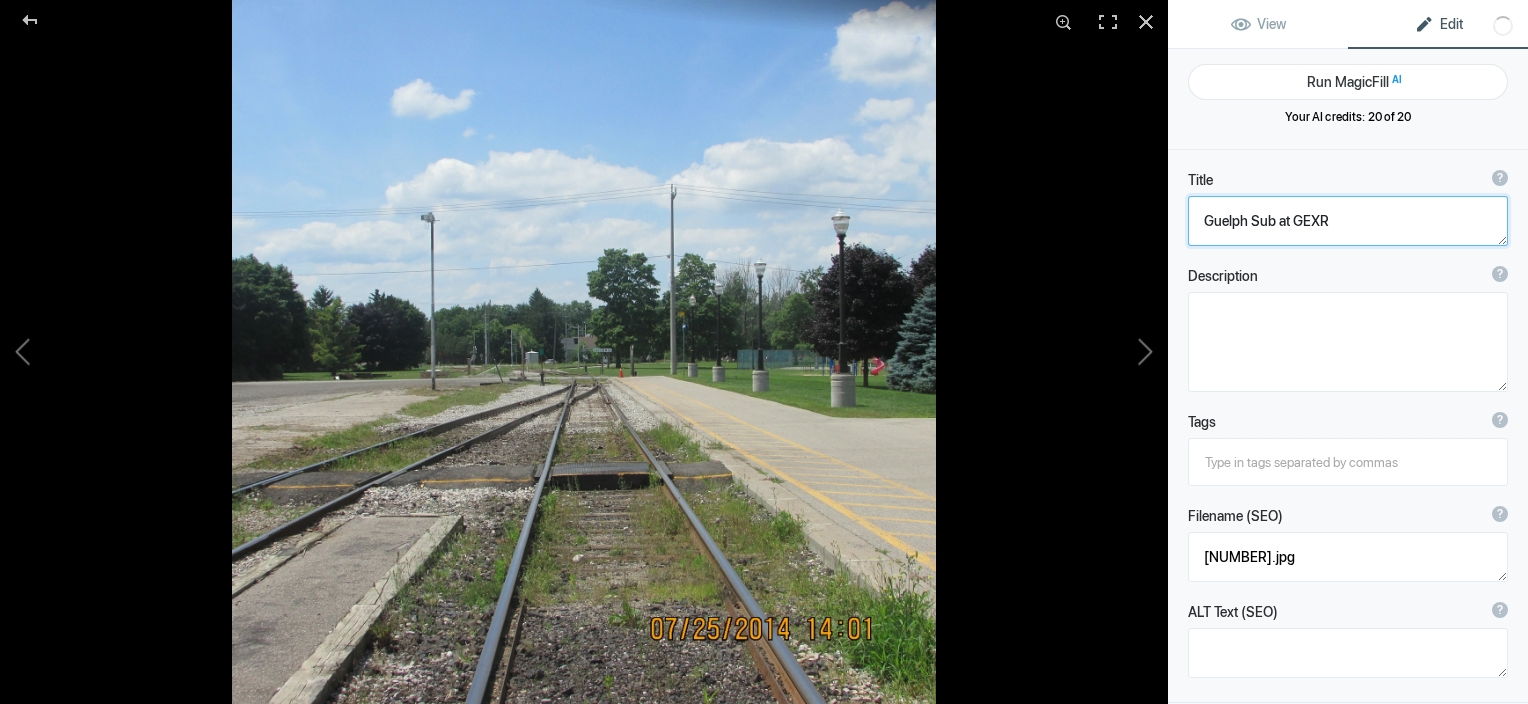 click 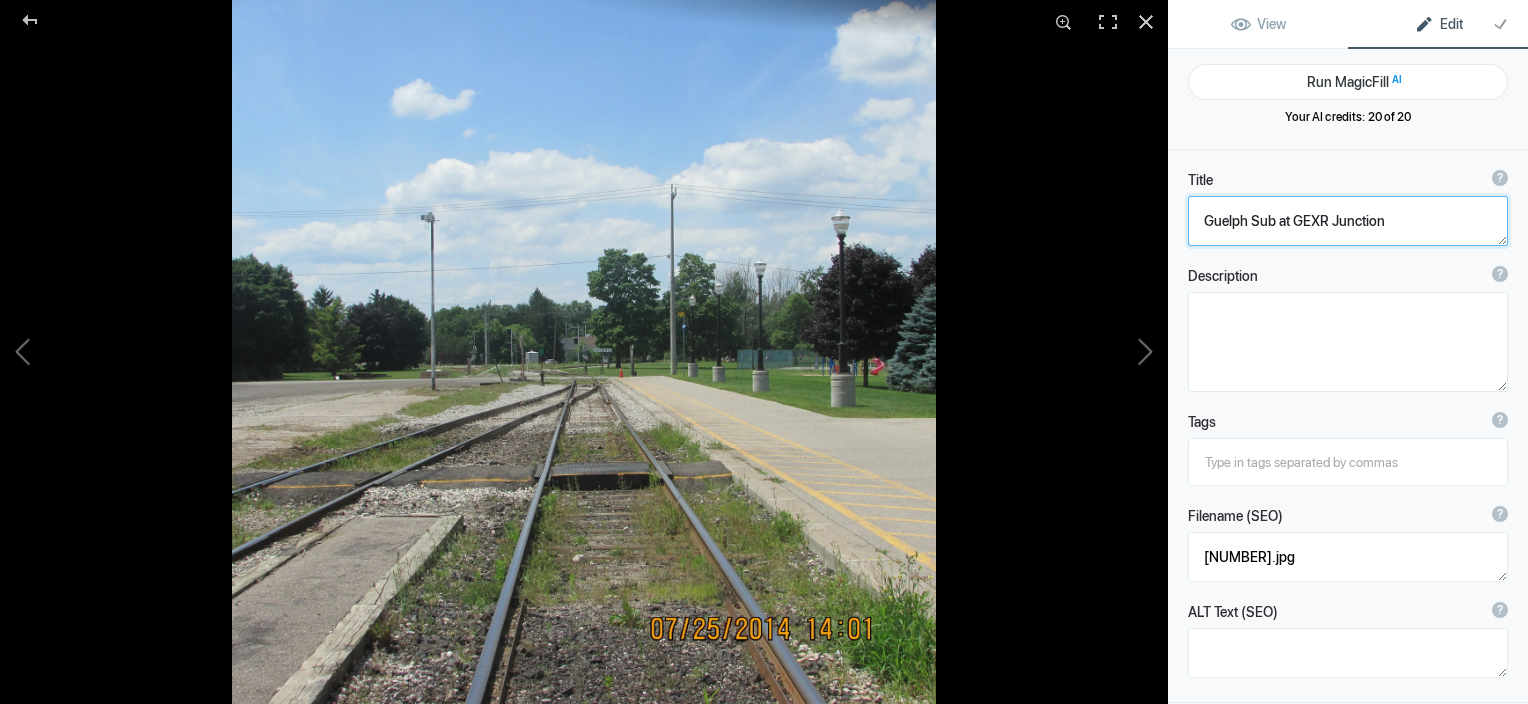 type on "Guelph Sub at GEXR Junction" 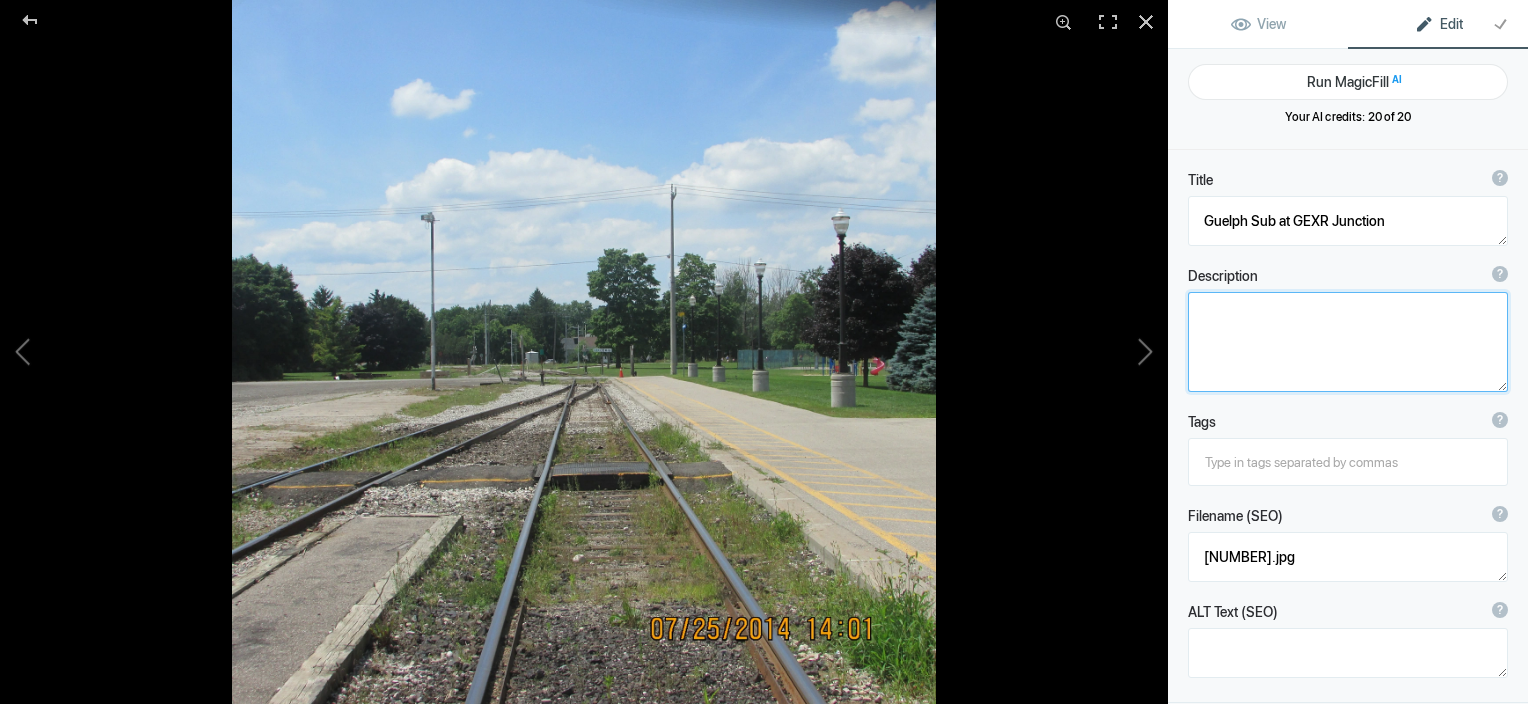 click 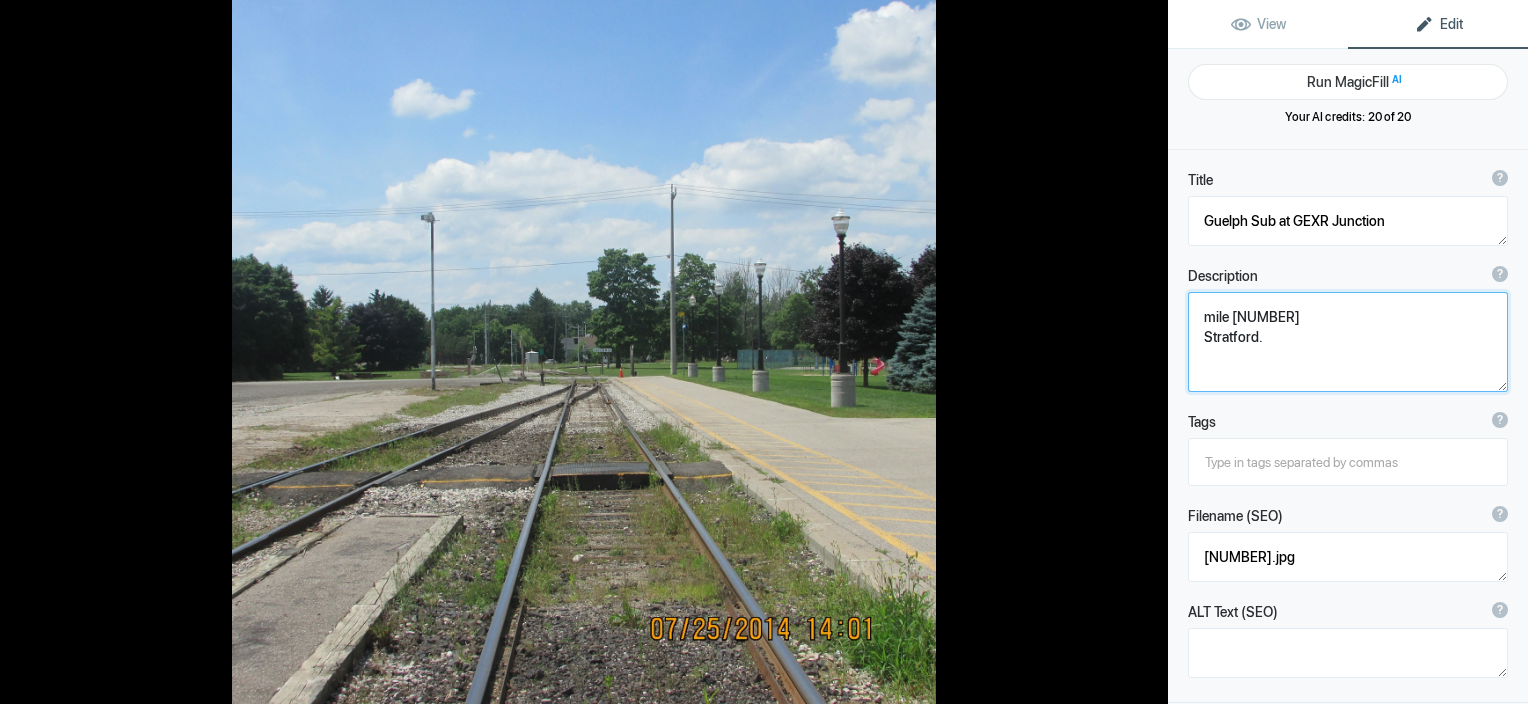 click 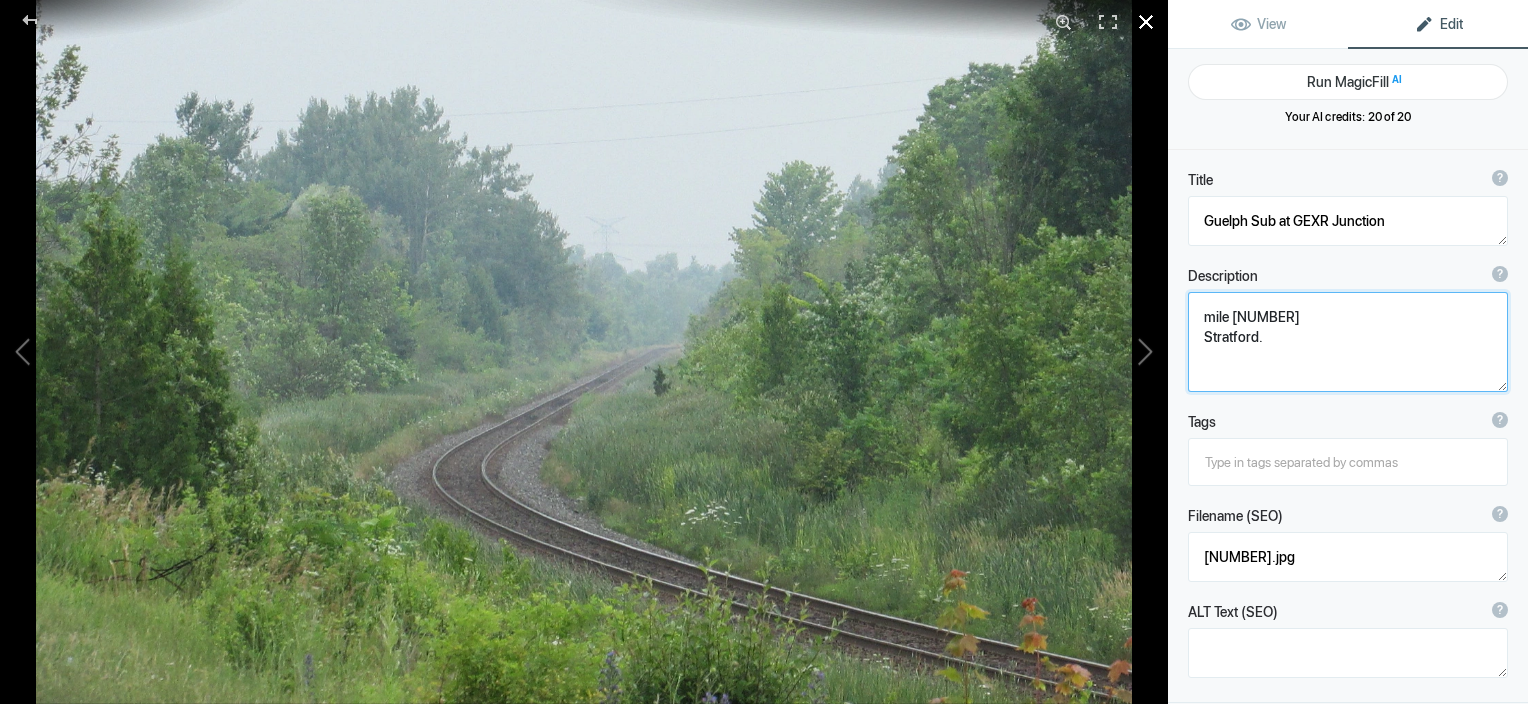 click 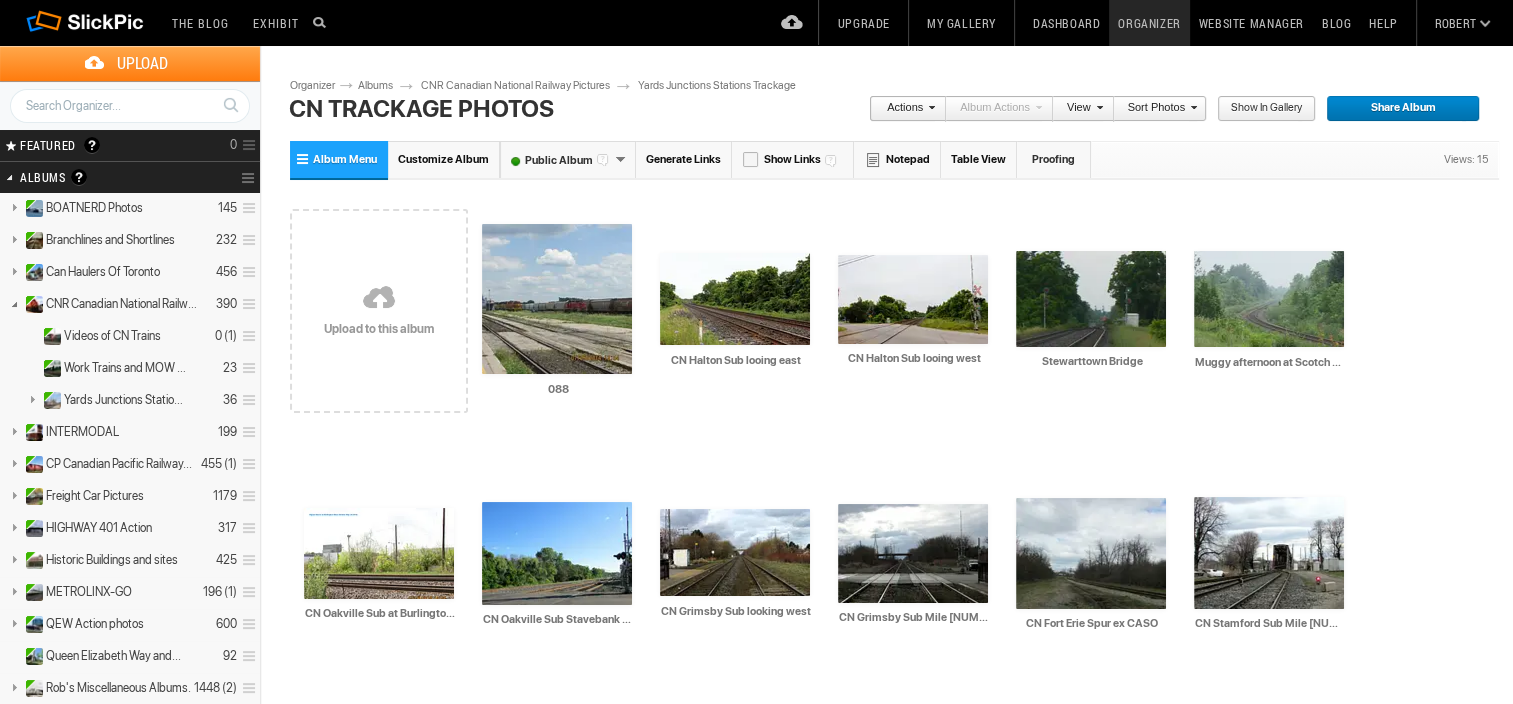 type on "mile [NUMBER]
Stratford." 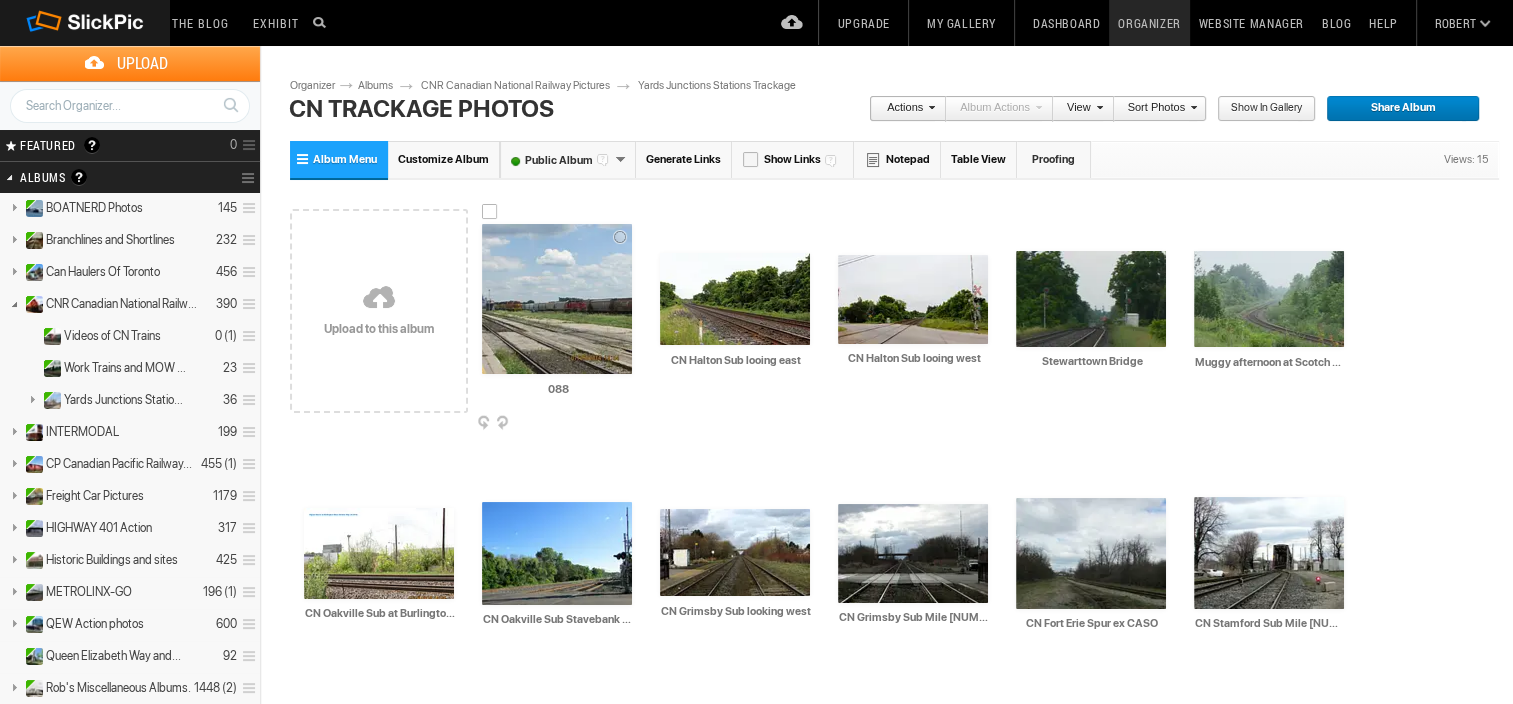 click at bounding box center [557, 299] 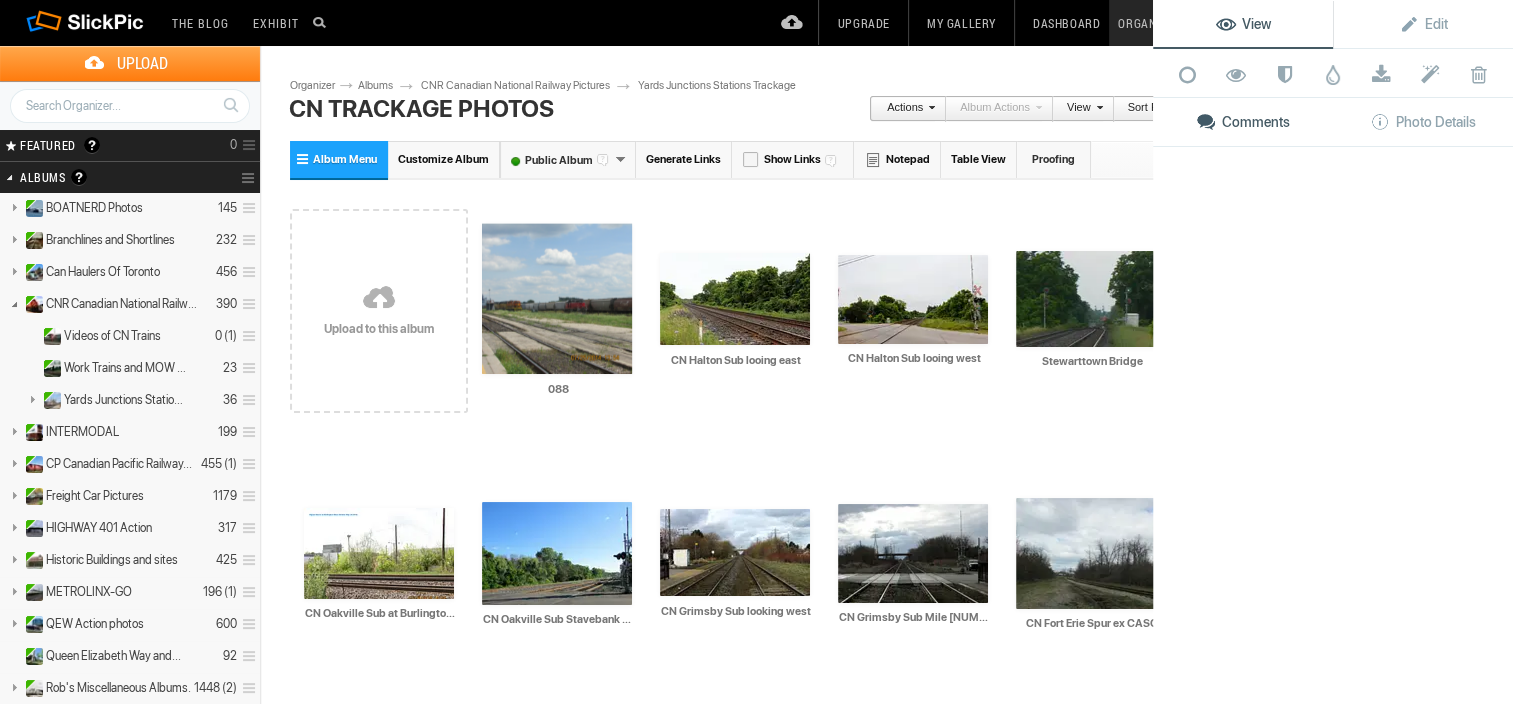 click 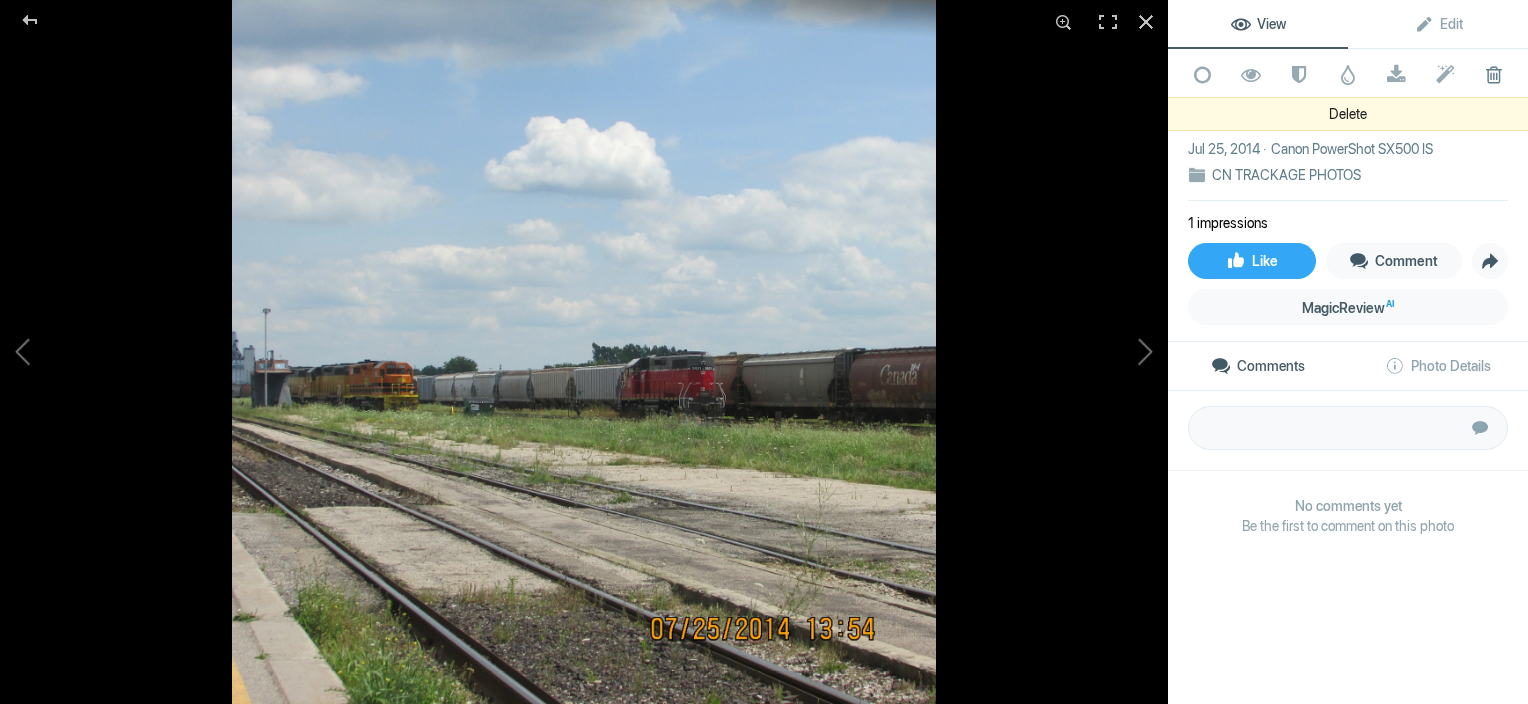 click 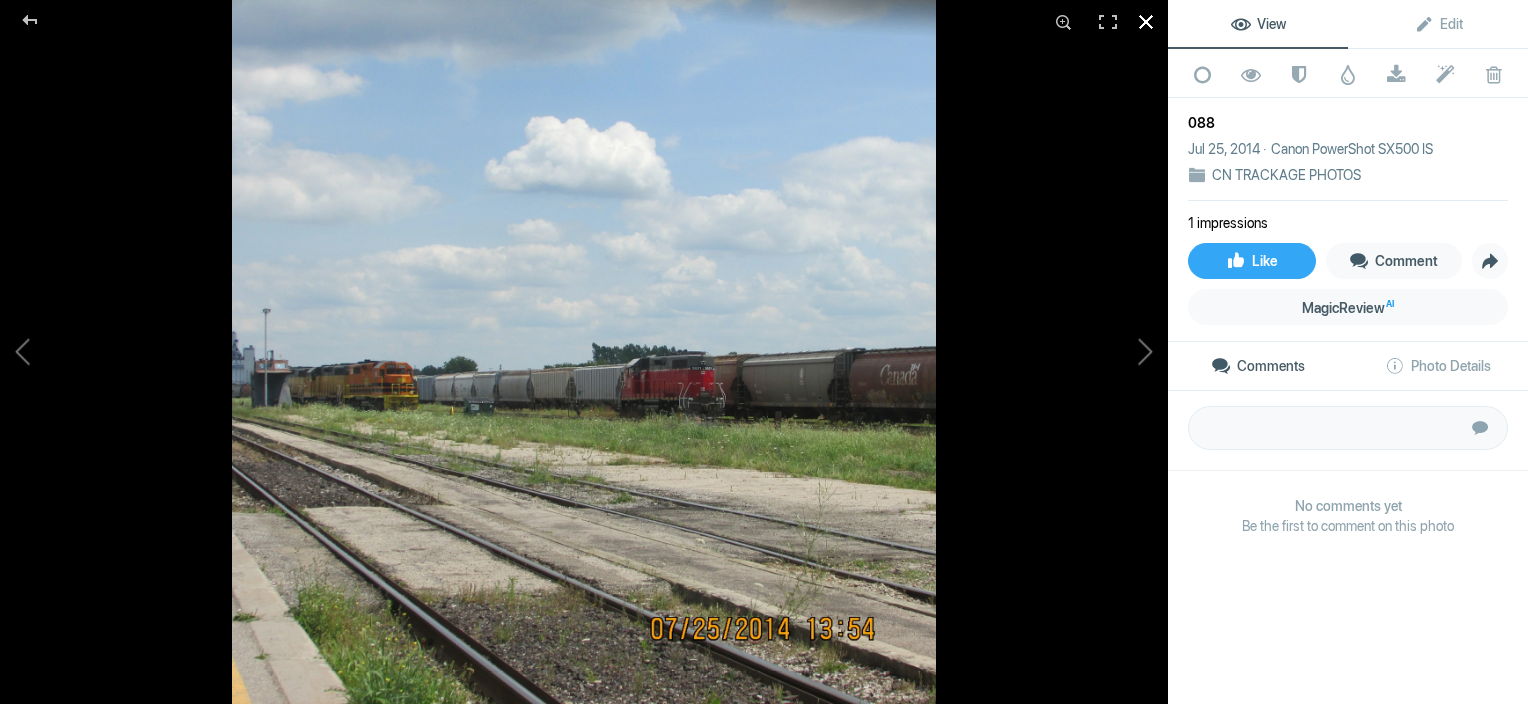 click 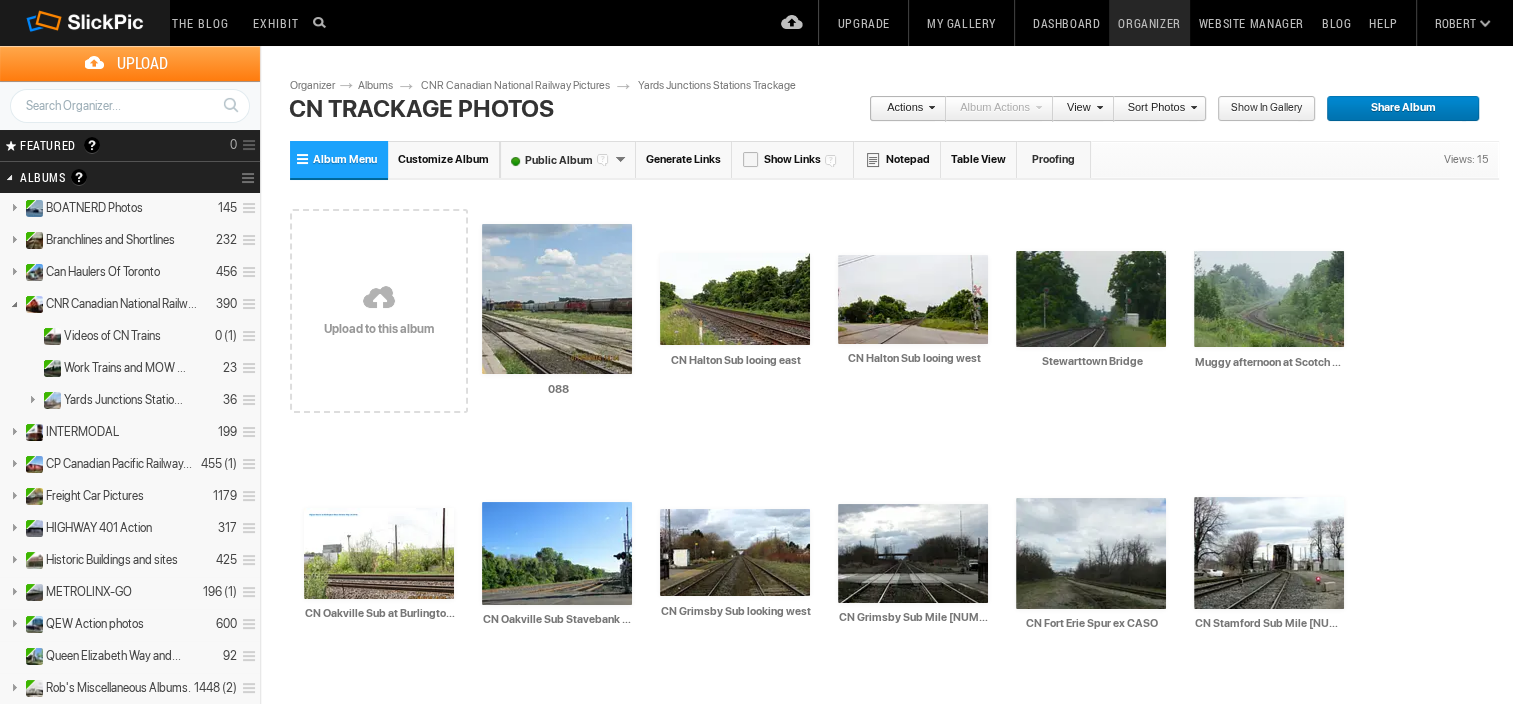 click at bounding box center (379, 299) 